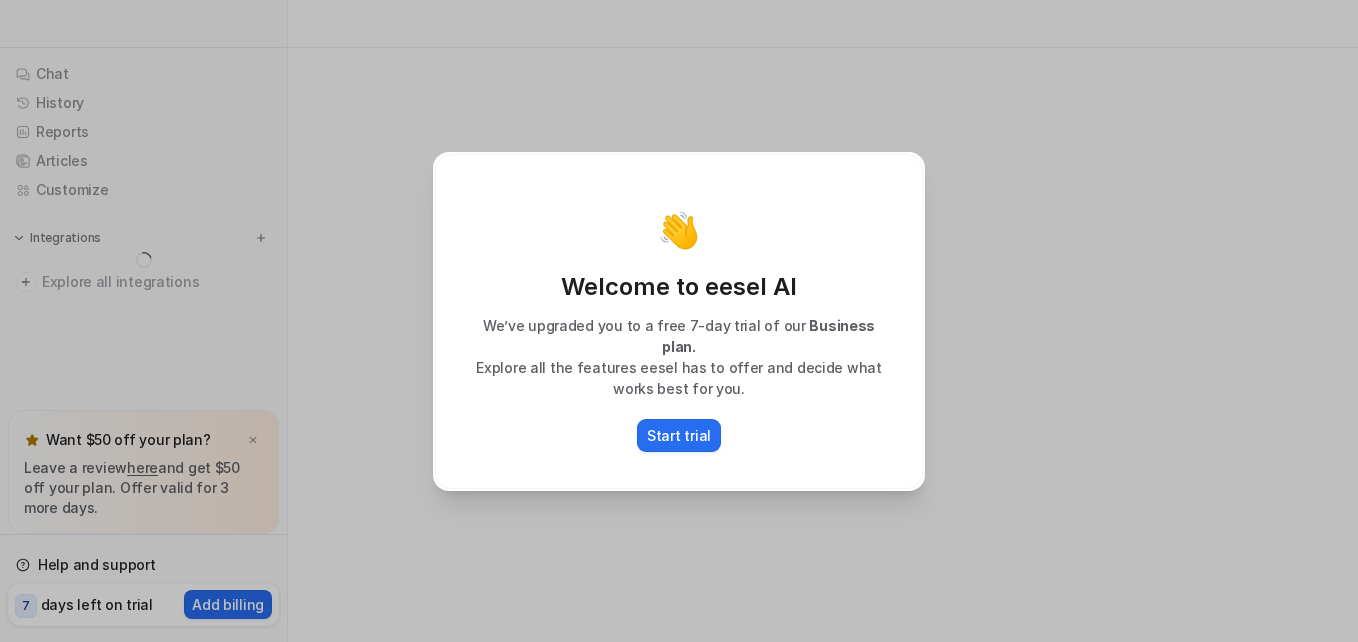 scroll, scrollTop: 0, scrollLeft: 0, axis: both 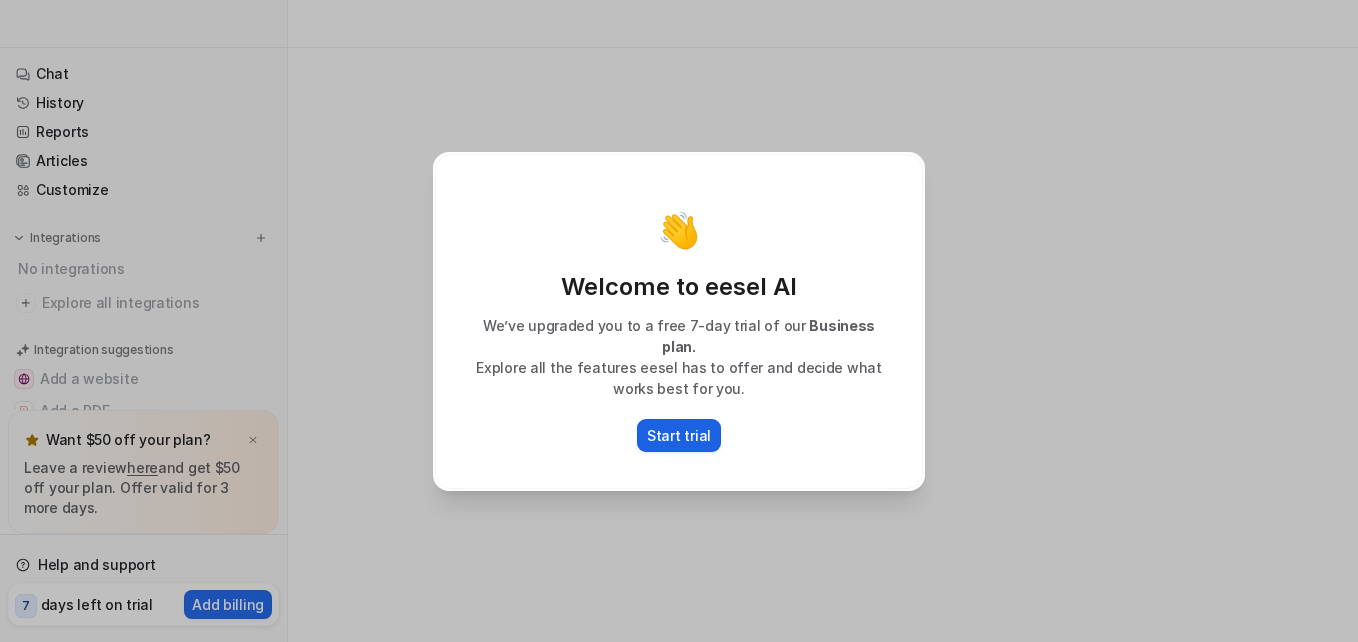 click on "Start trial" at bounding box center (679, 435) 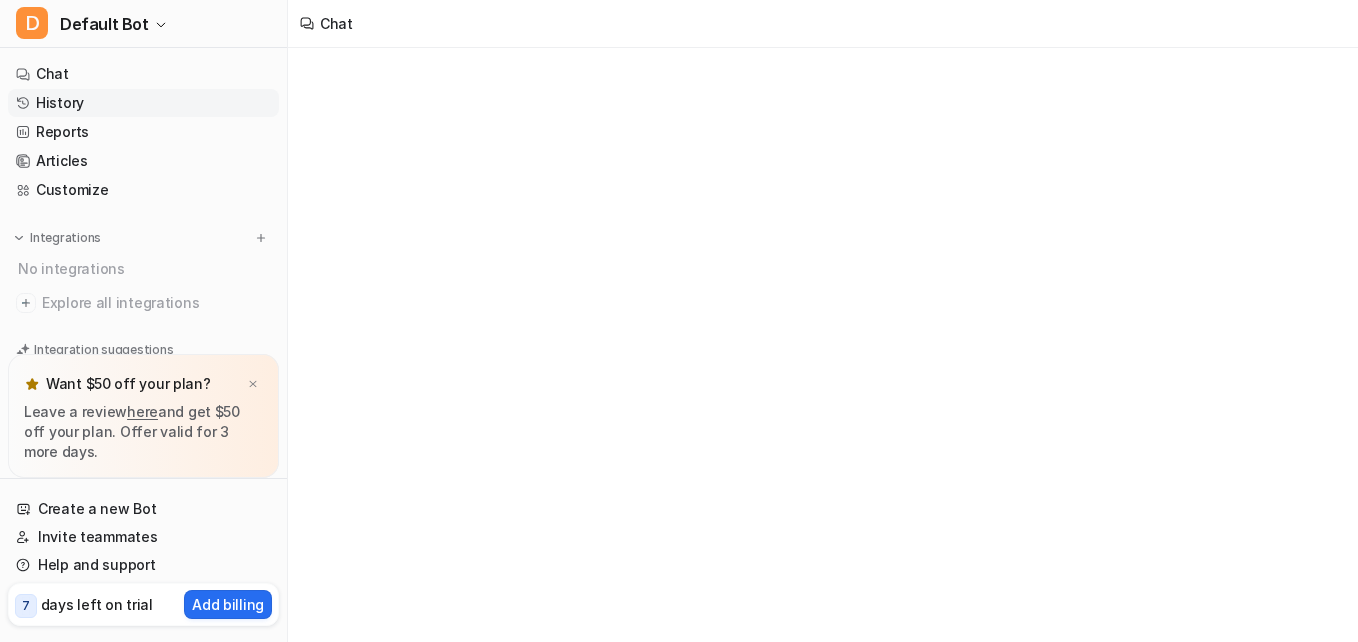 click on "History" at bounding box center [143, 103] 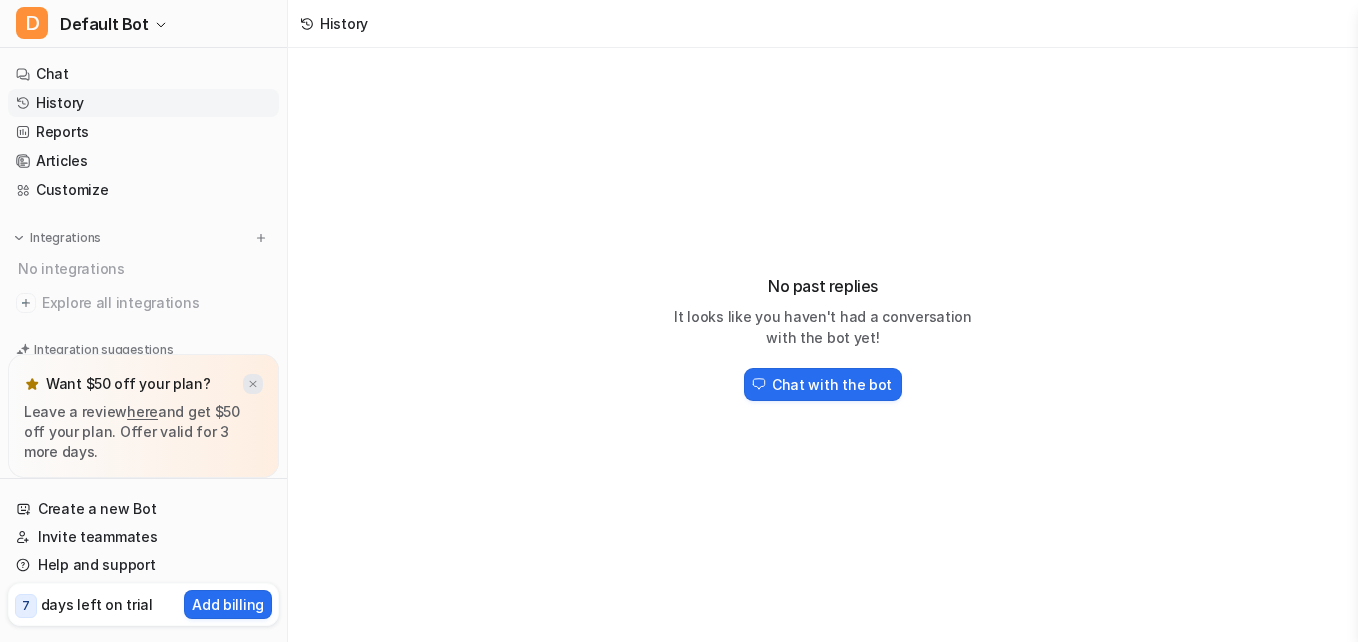 click at bounding box center (253, 384) 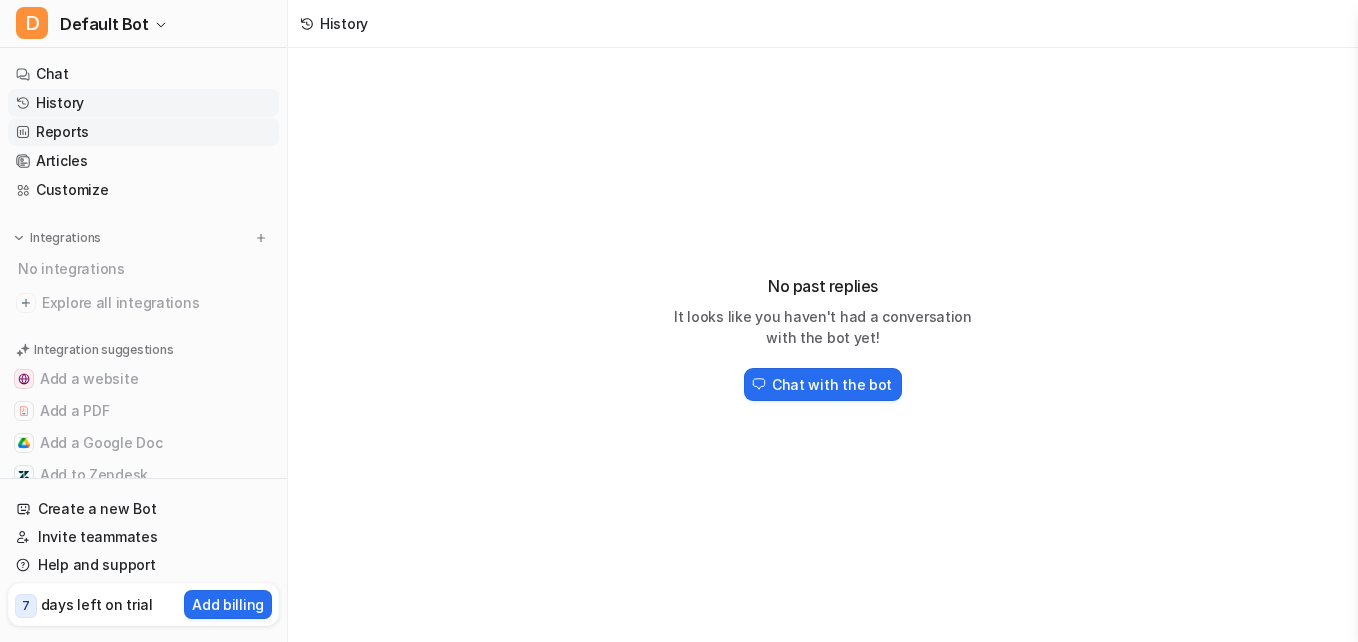 click on "Reports" at bounding box center [143, 132] 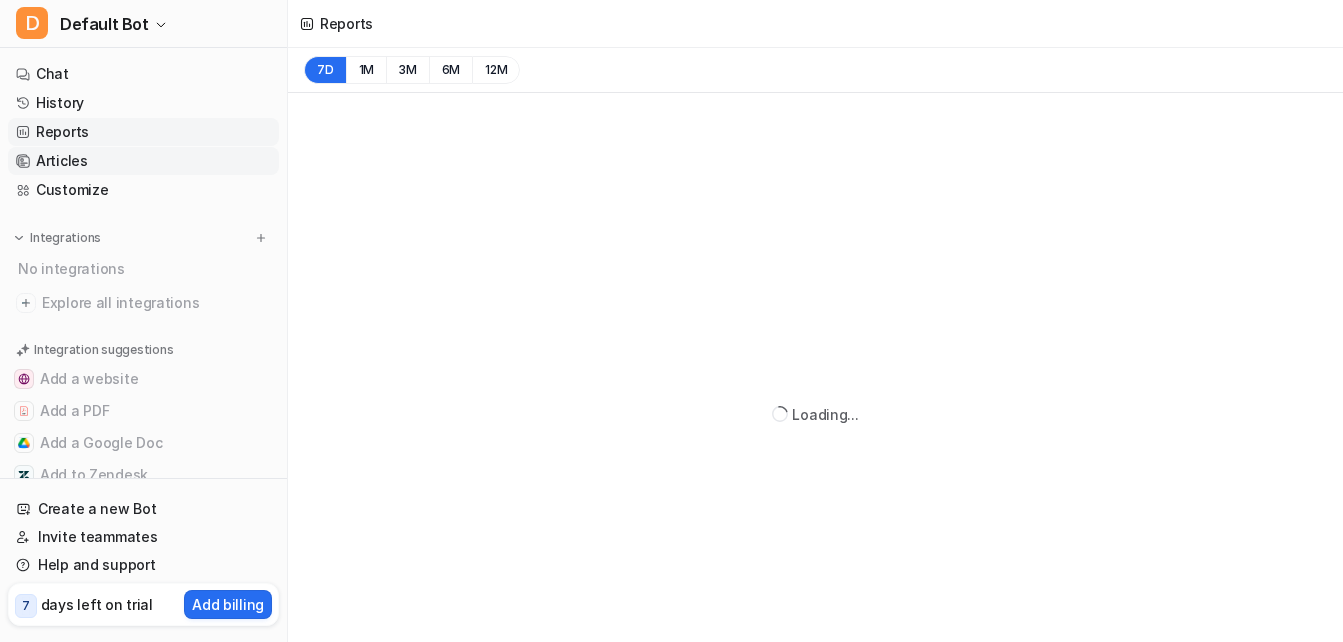 click on "Articles" at bounding box center (143, 161) 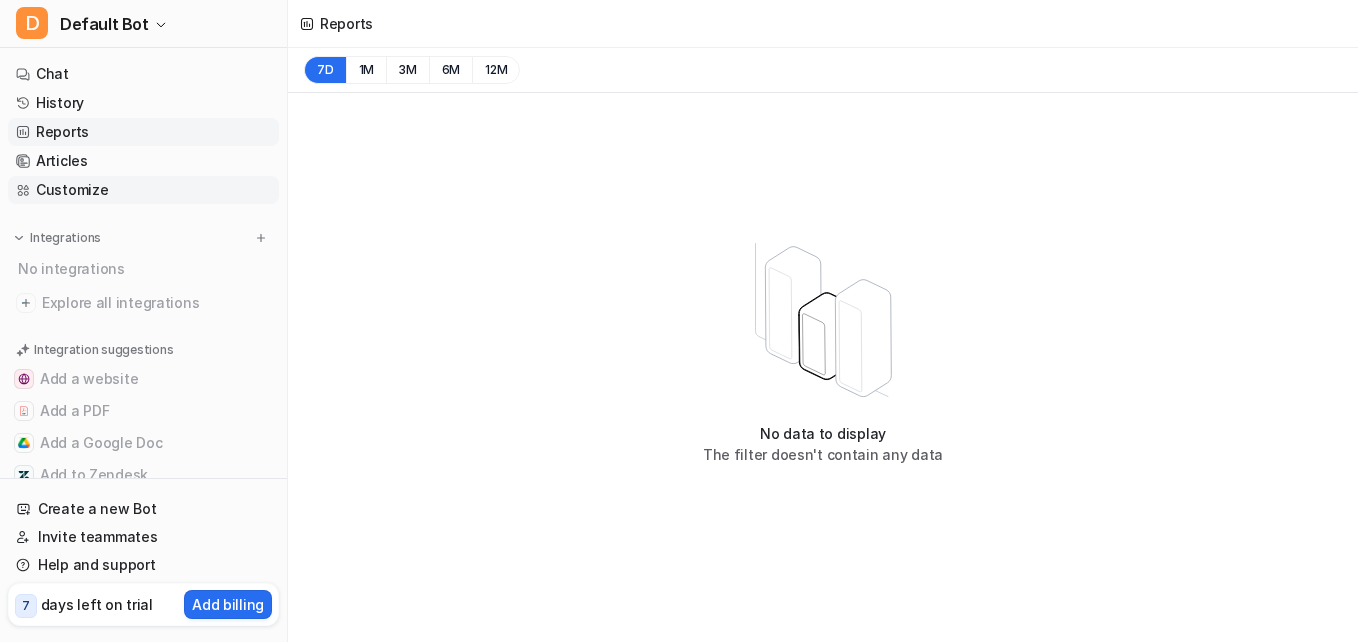 click on "Customize" at bounding box center [143, 190] 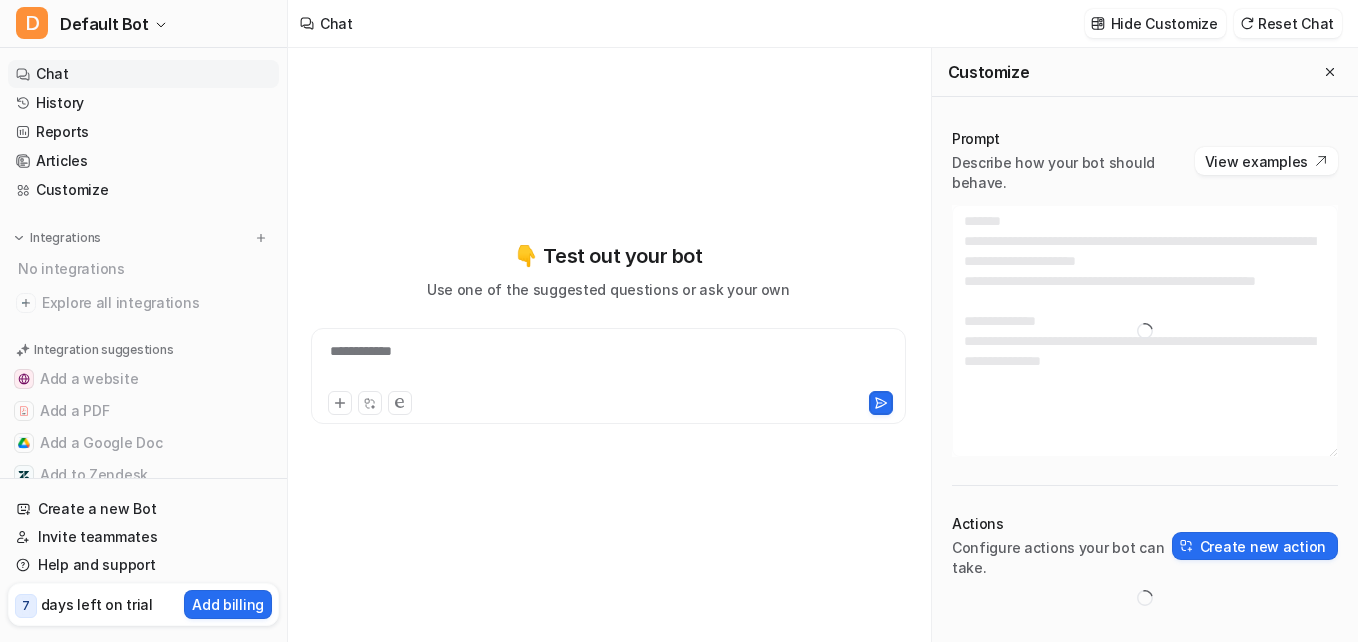 type on "**********" 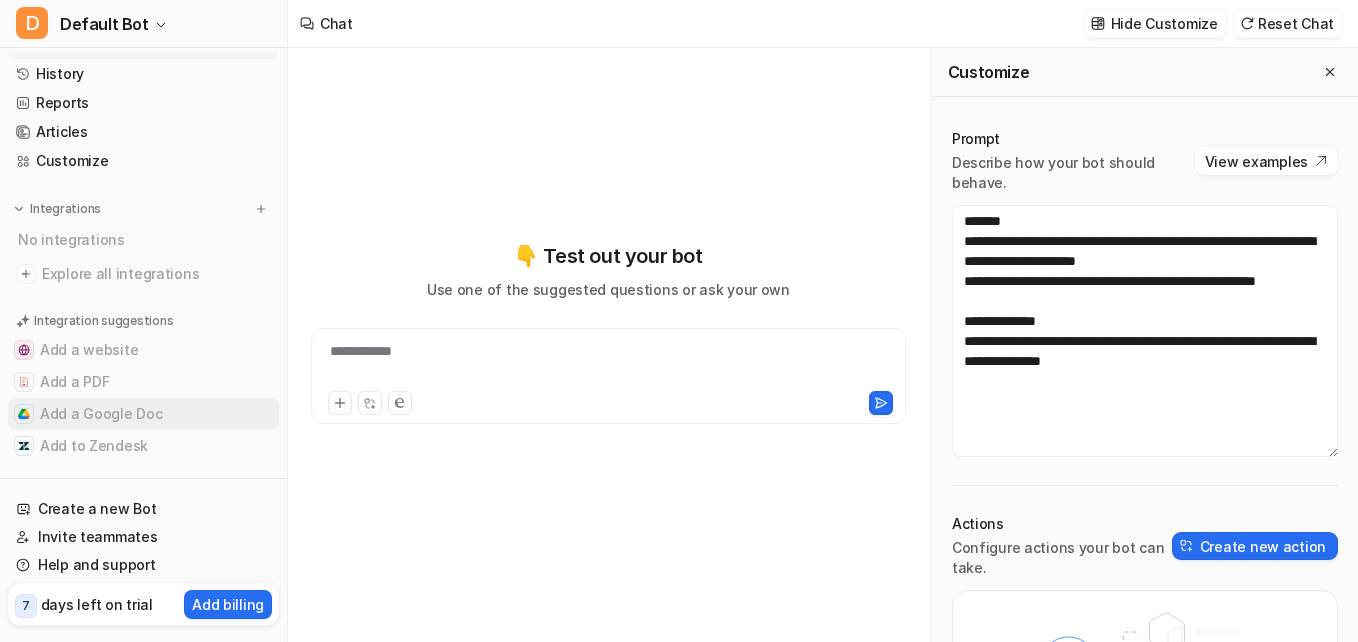 scroll, scrollTop: 45, scrollLeft: 0, axis: vertical 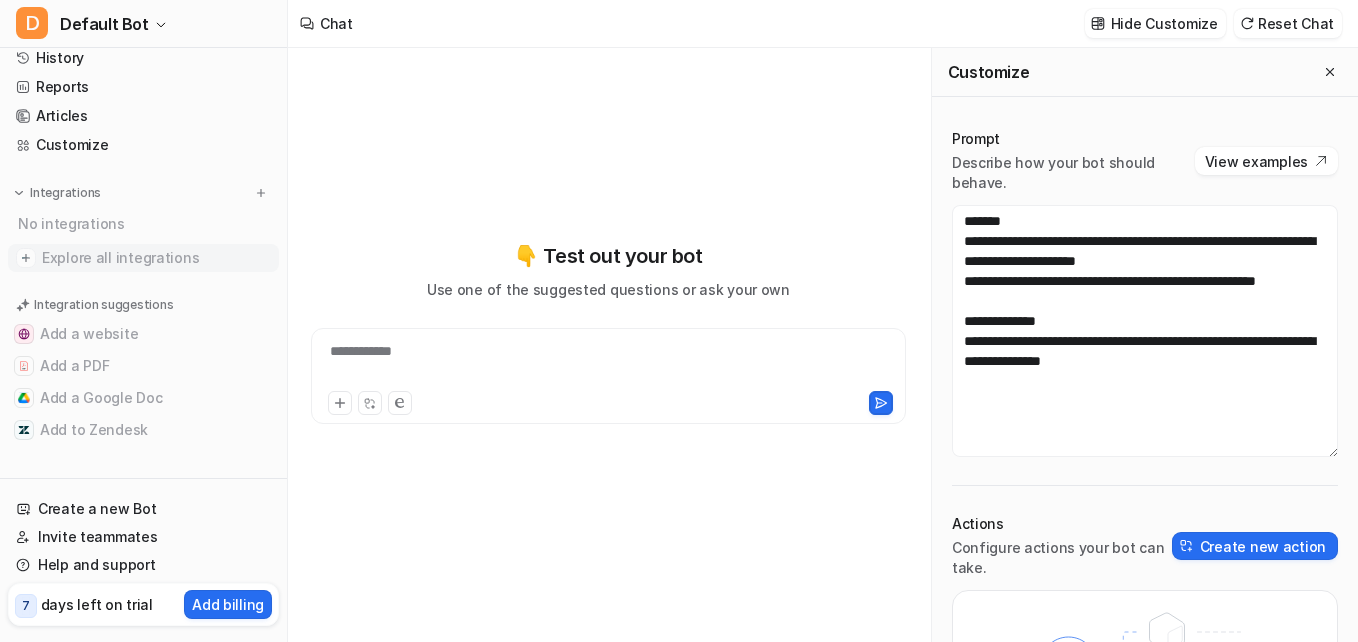 click on "Explore all integrations" at bounding box center [156, 258] 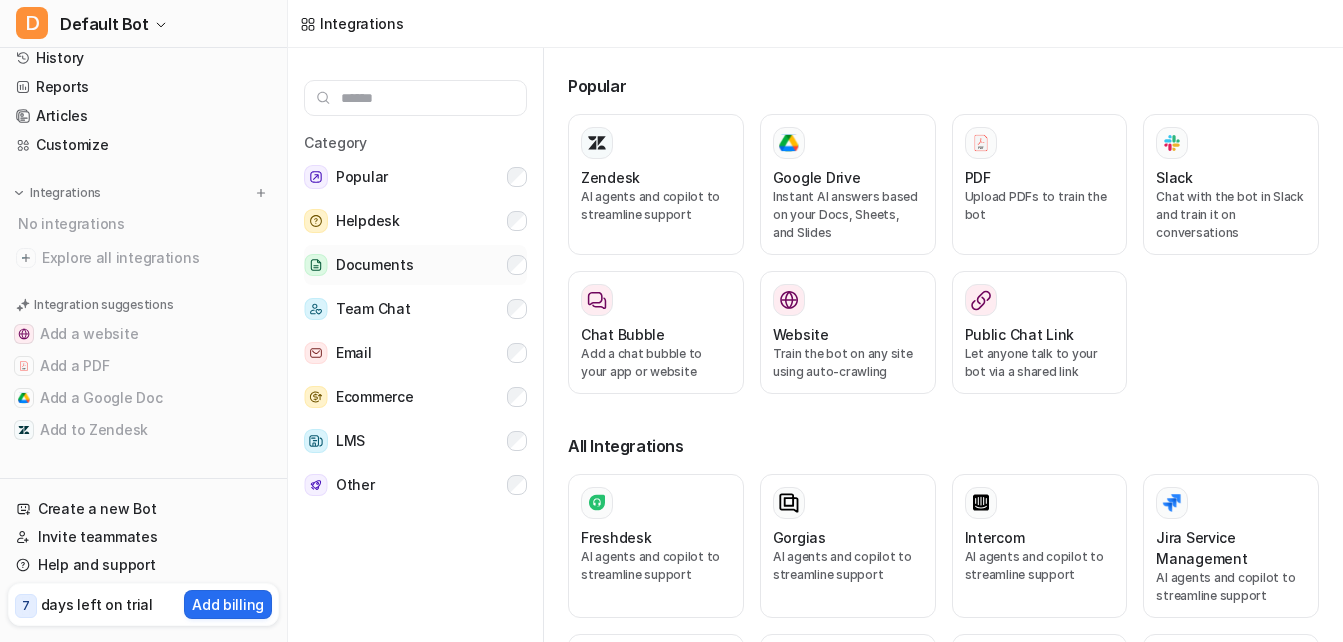 click on "Documents" at bounding box center (374, 265) 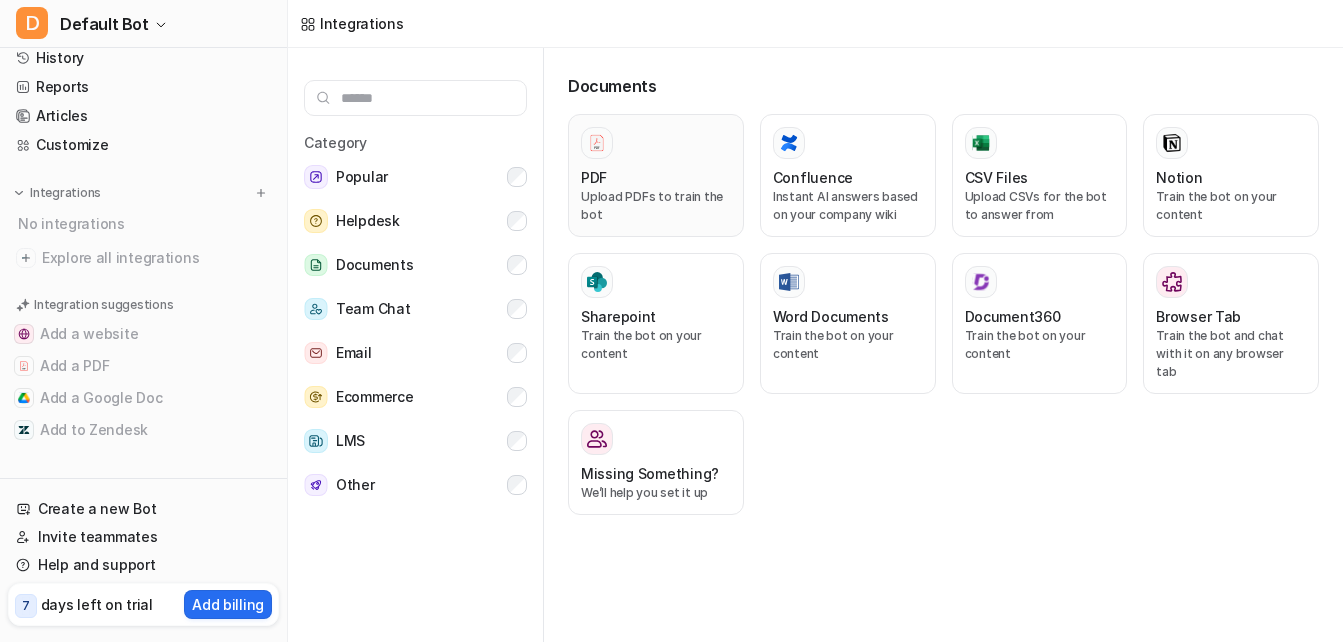 click on "PDF" at bounding box center [656, 177] 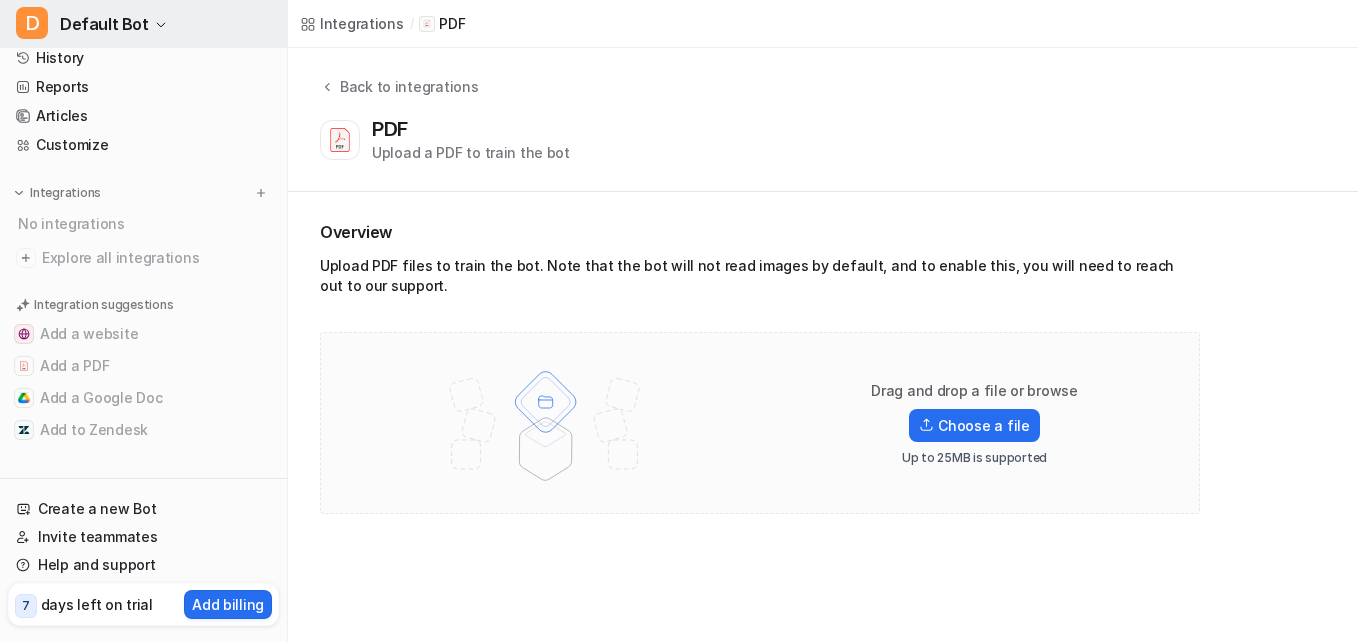 click on "Default Bot" at bounding box center [104, 24] 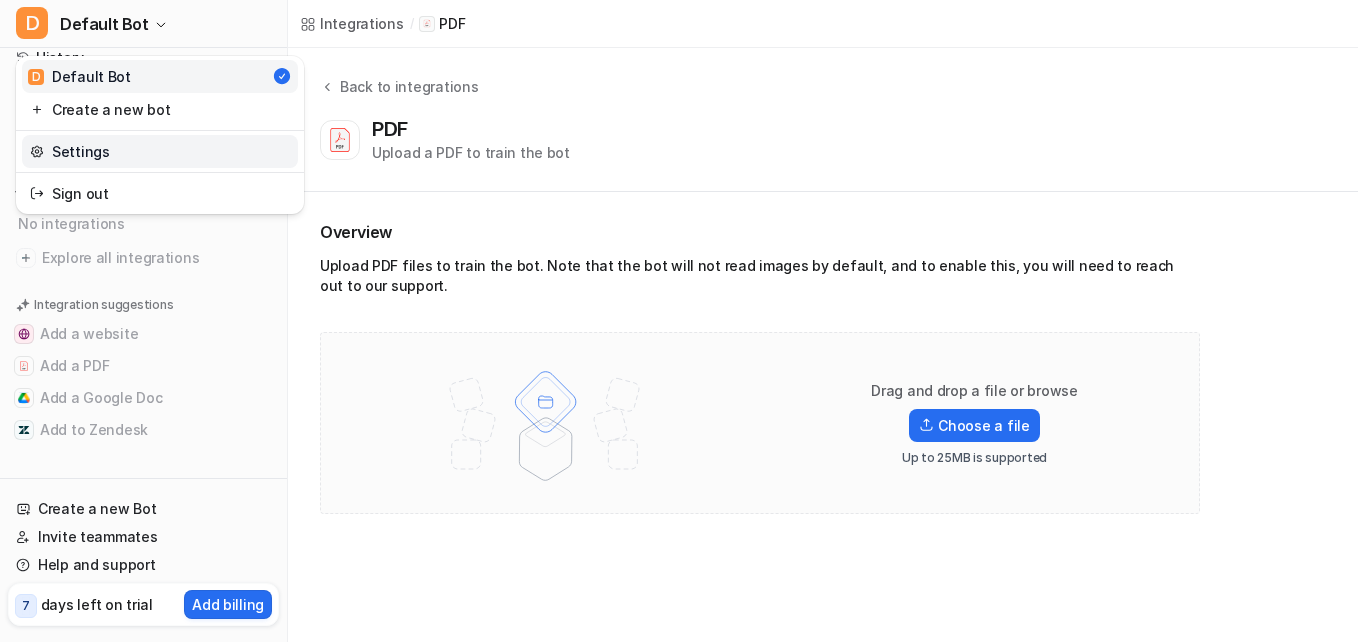 click on "Settings" at bounding box center [160, 151] 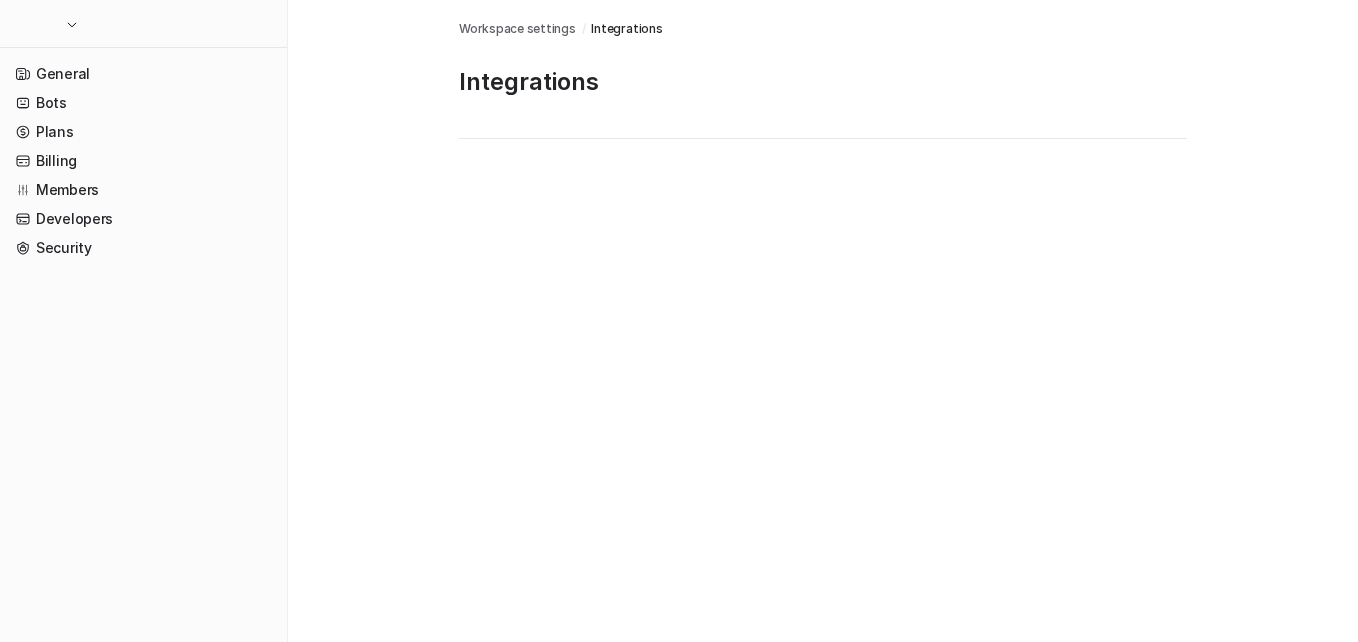 scroll, scrollTop: 0, scrollLeft: 0, axis: both 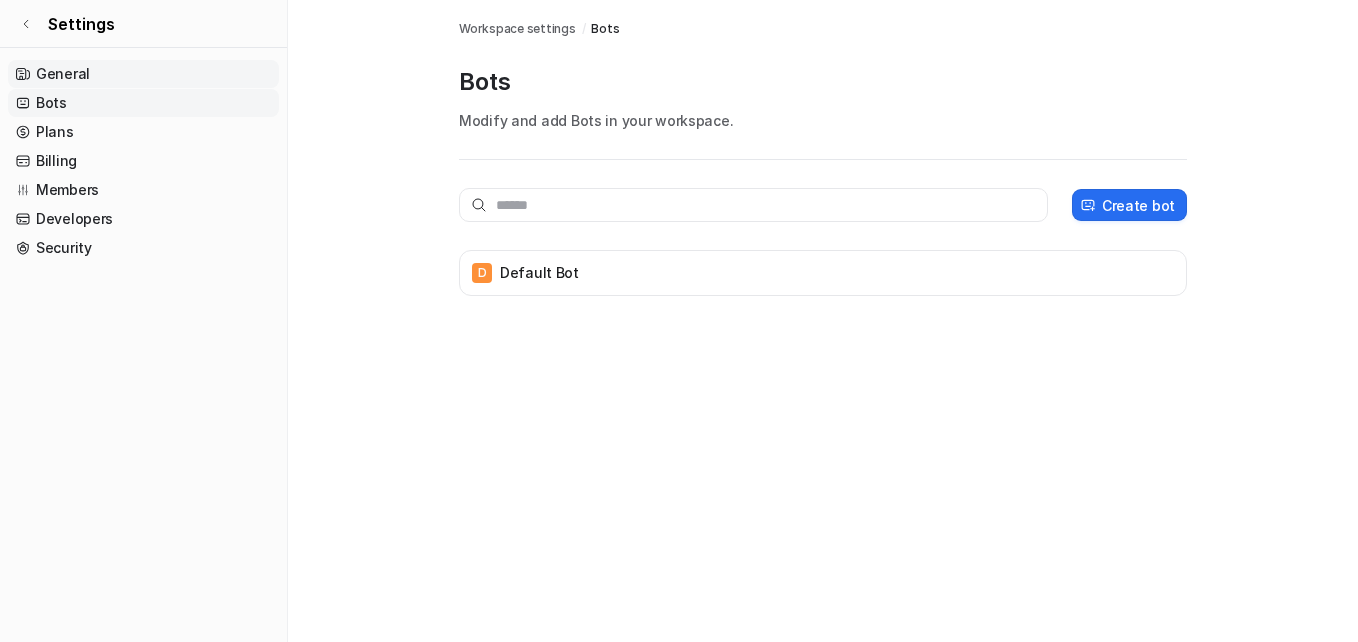 click on "General" at bounding box center [143, 74] 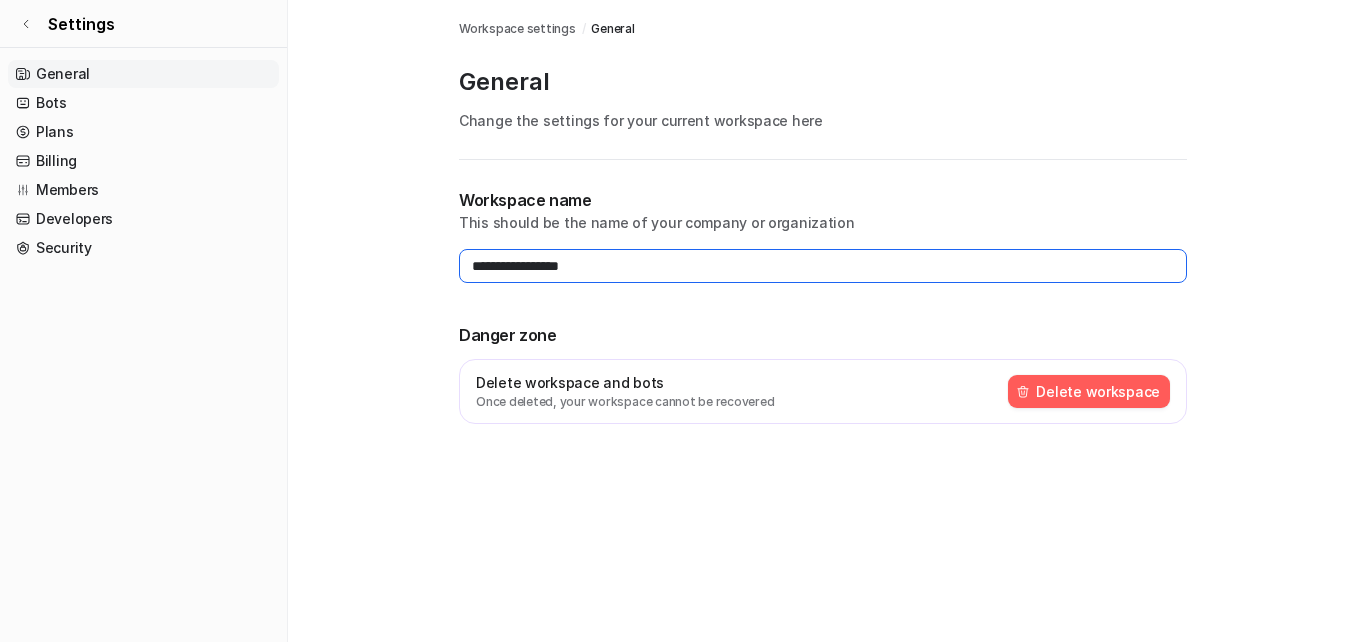 click on "**********" at bounding box center [823, 266] 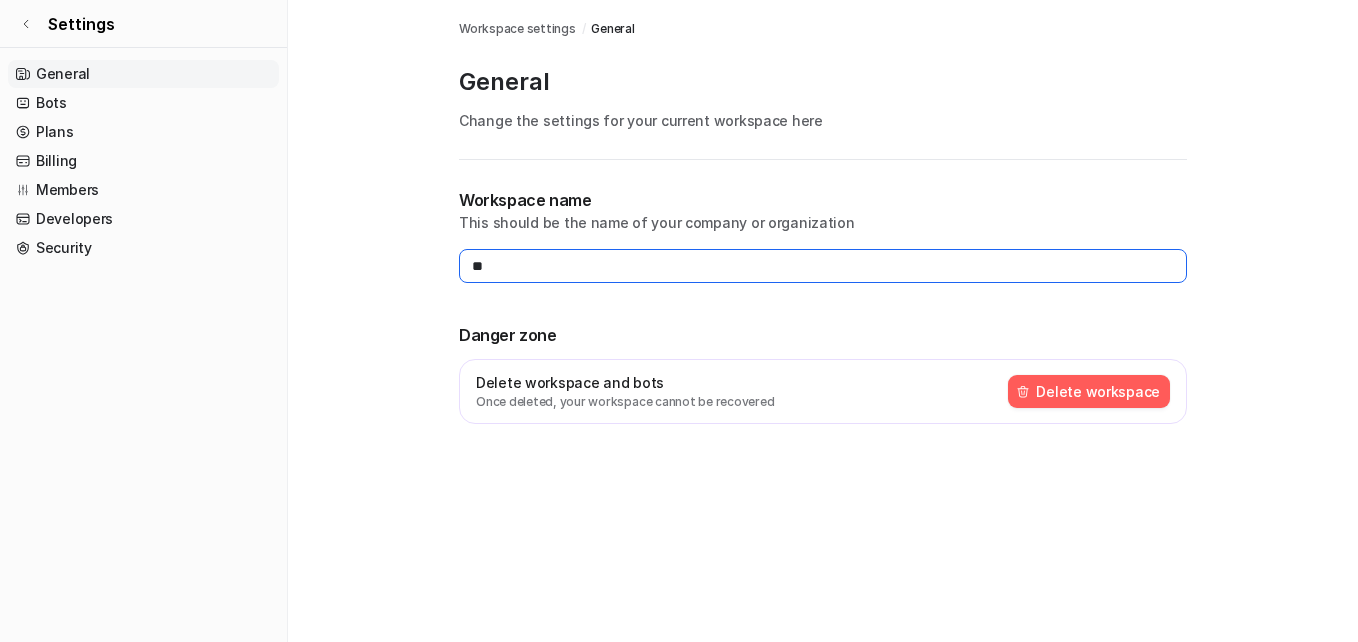 type on "*" 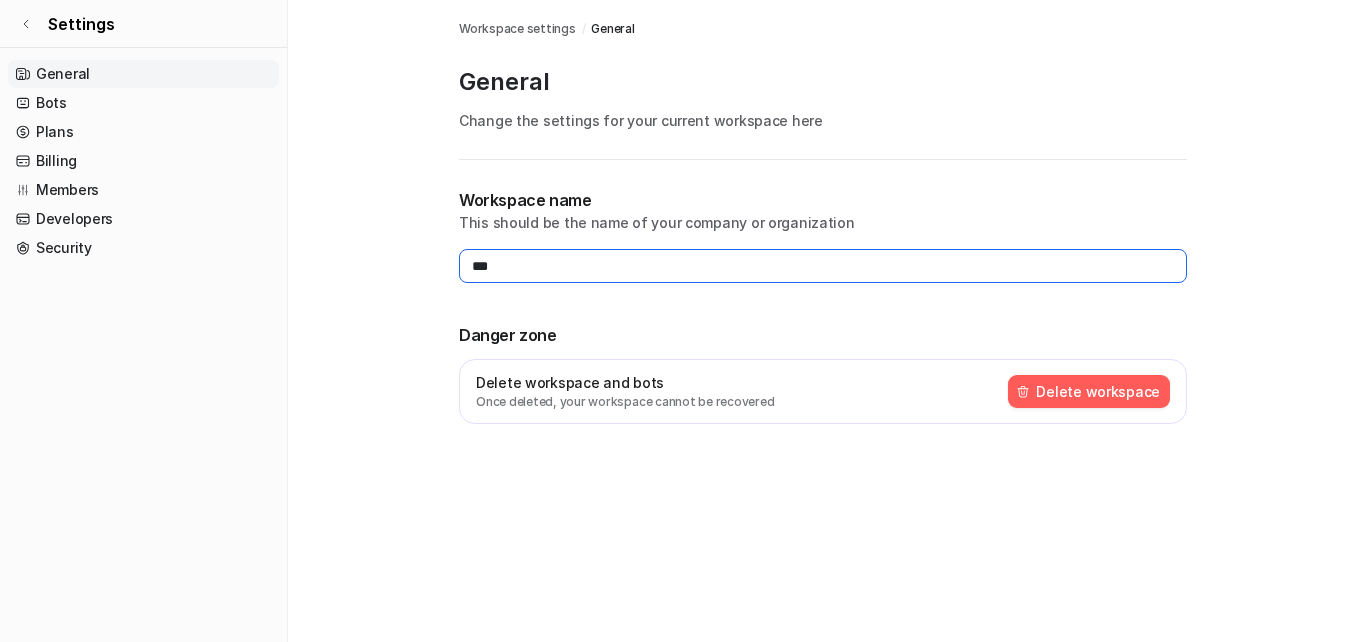 type on "**" 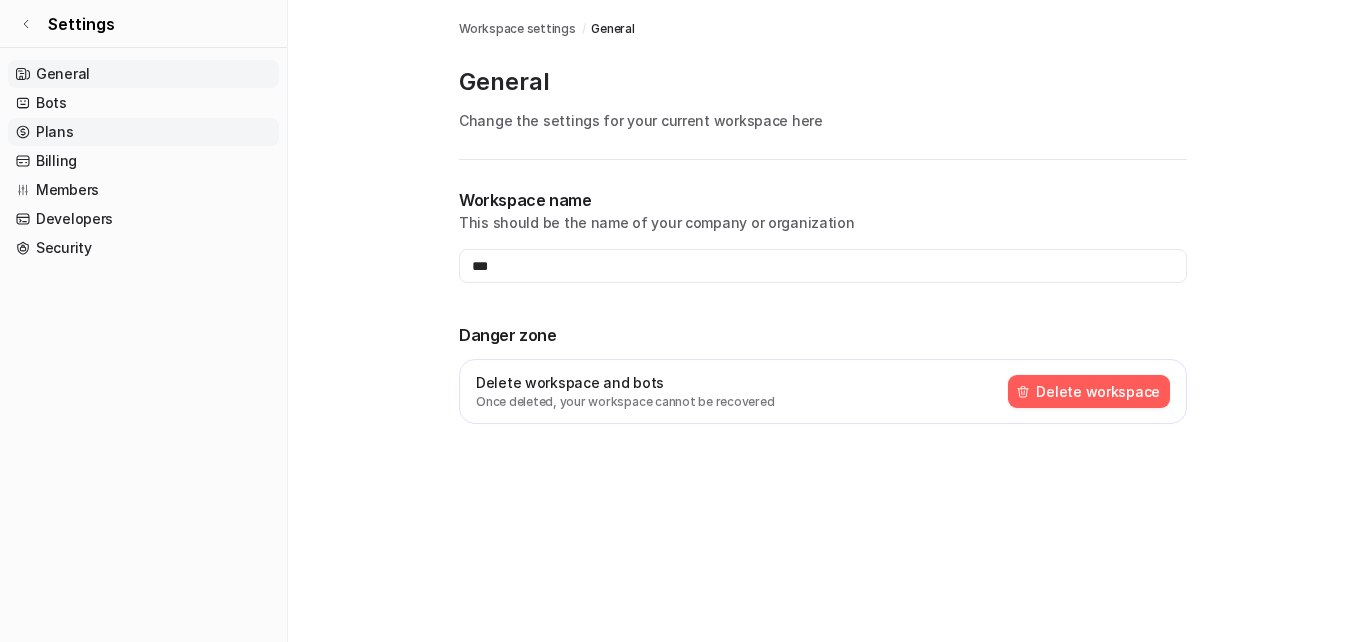 click on "Plans" at bounding box center (143, 132) 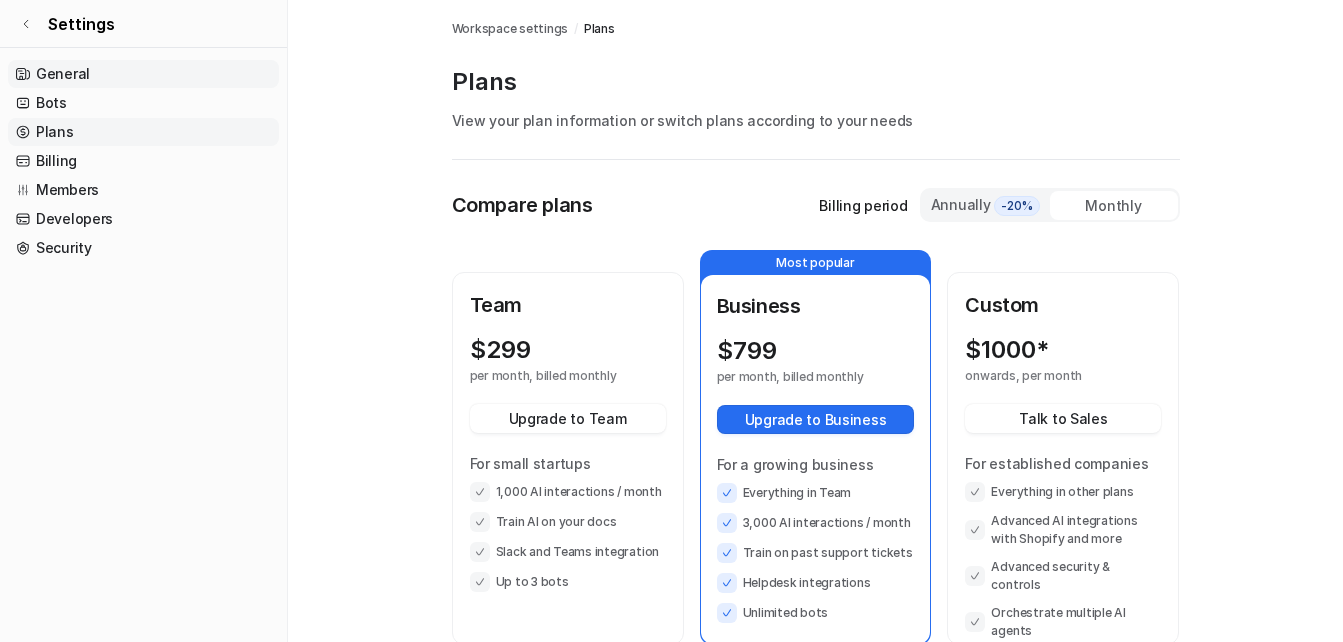 click on "General" at bounding box center [143, 74] 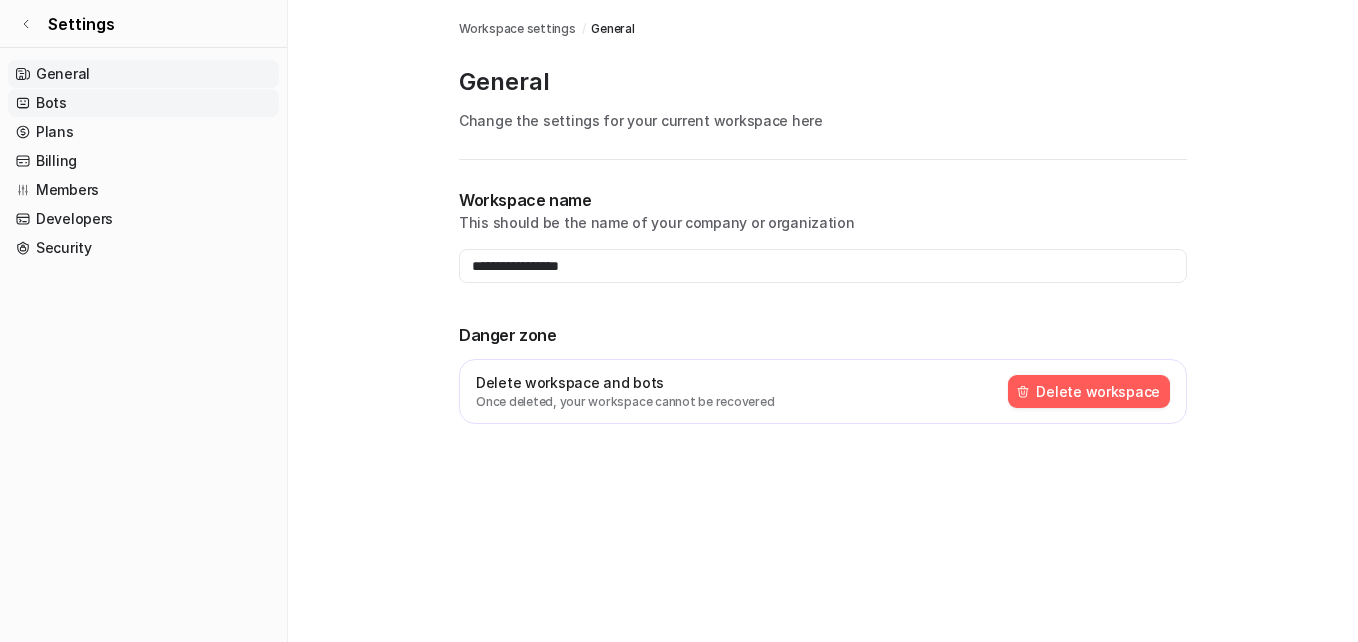 type on "**" 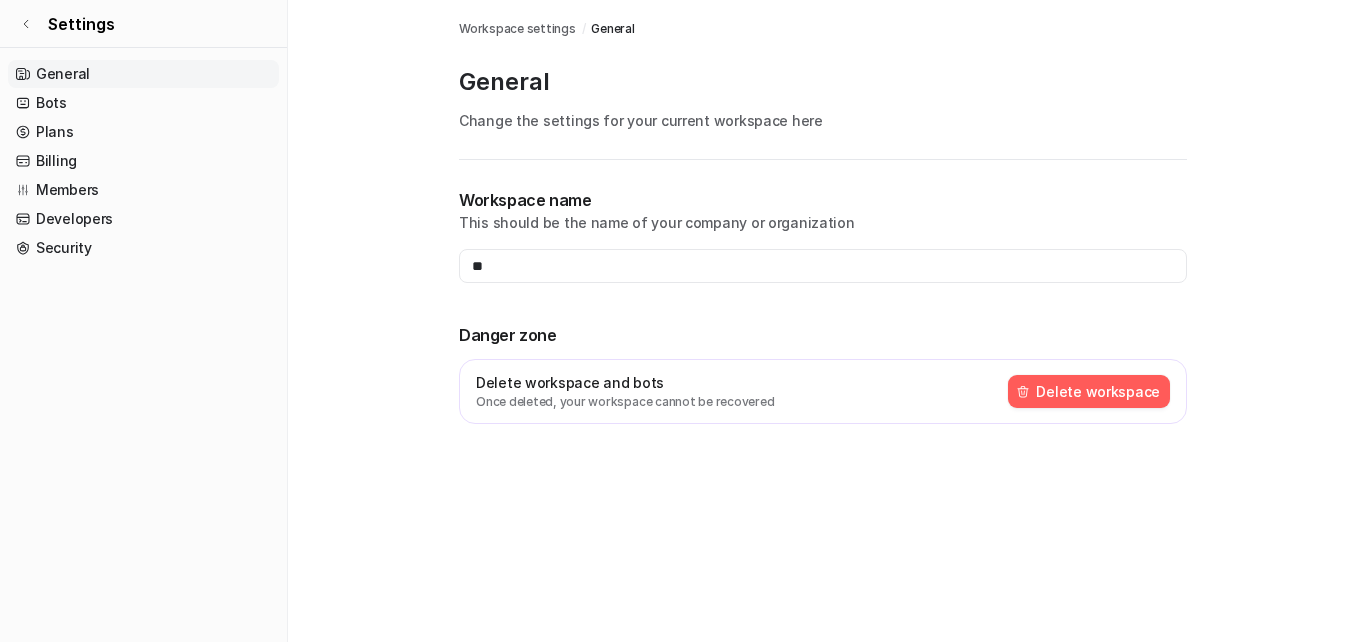 click on "Workspace settings" at bounding box center [517, 29] 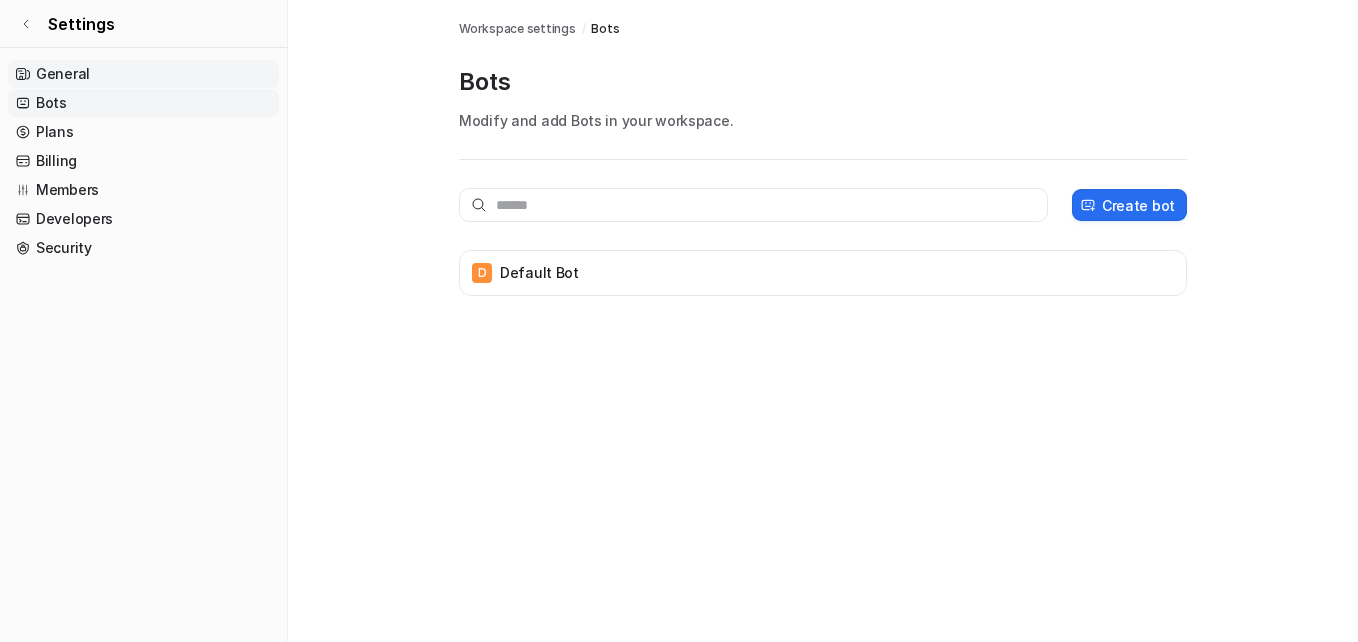 click on "General" at bounding box center (143, 74) 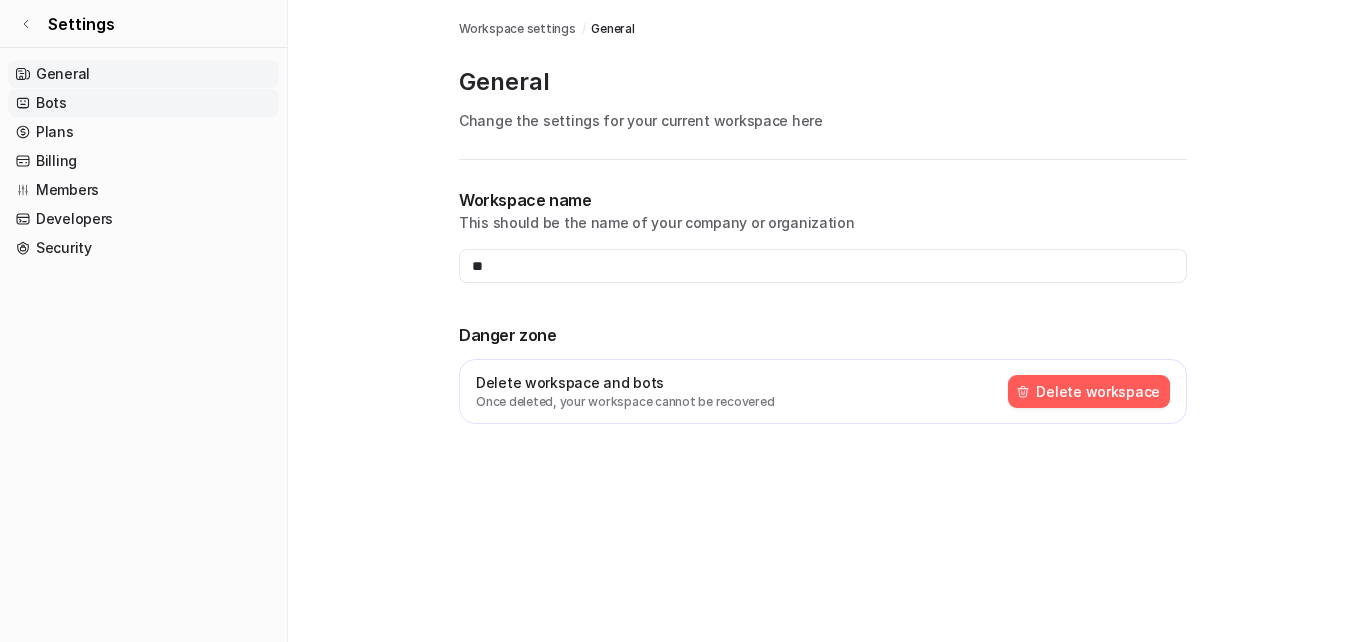click on "Bots" at bounding box center [143, 103] 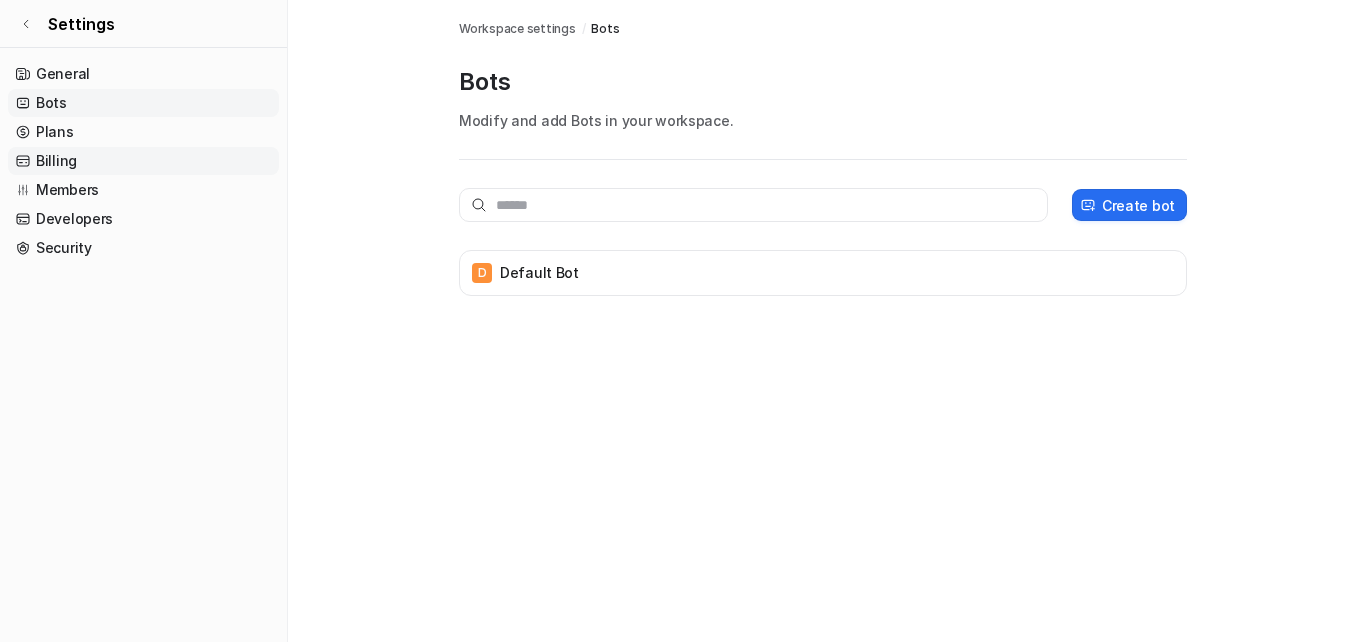 click on "Billing" at bounding box center [143, 161] 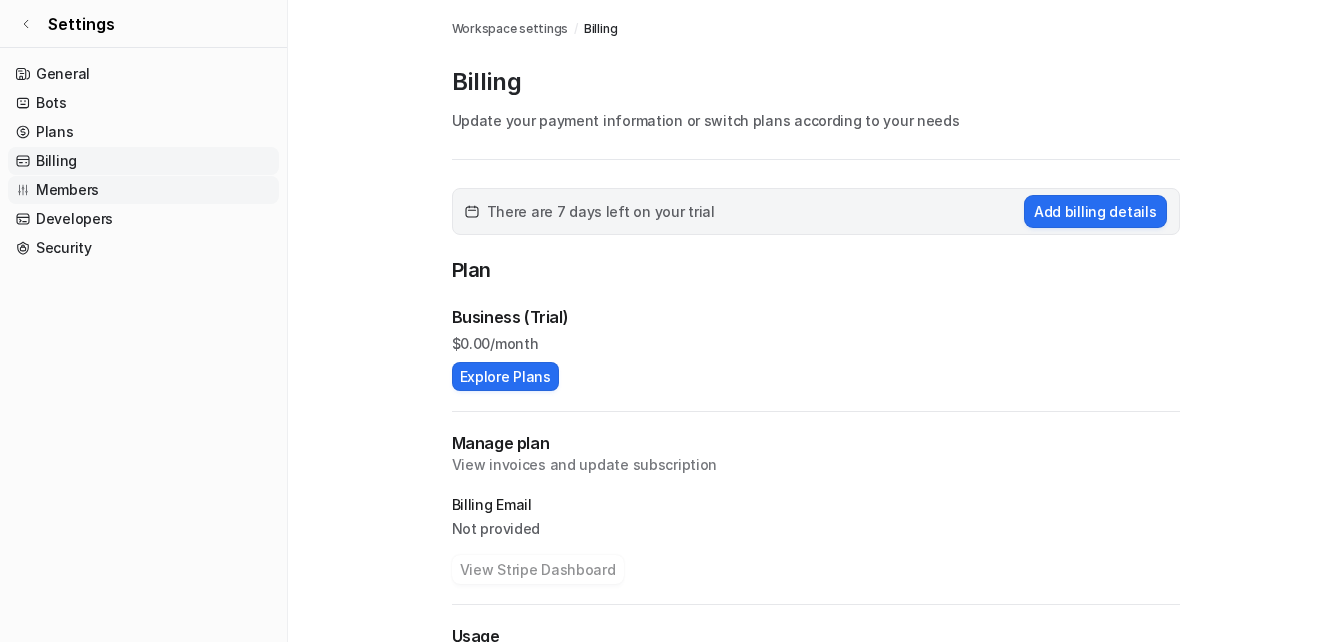 click on "Members" at bounding box center (143, 190) 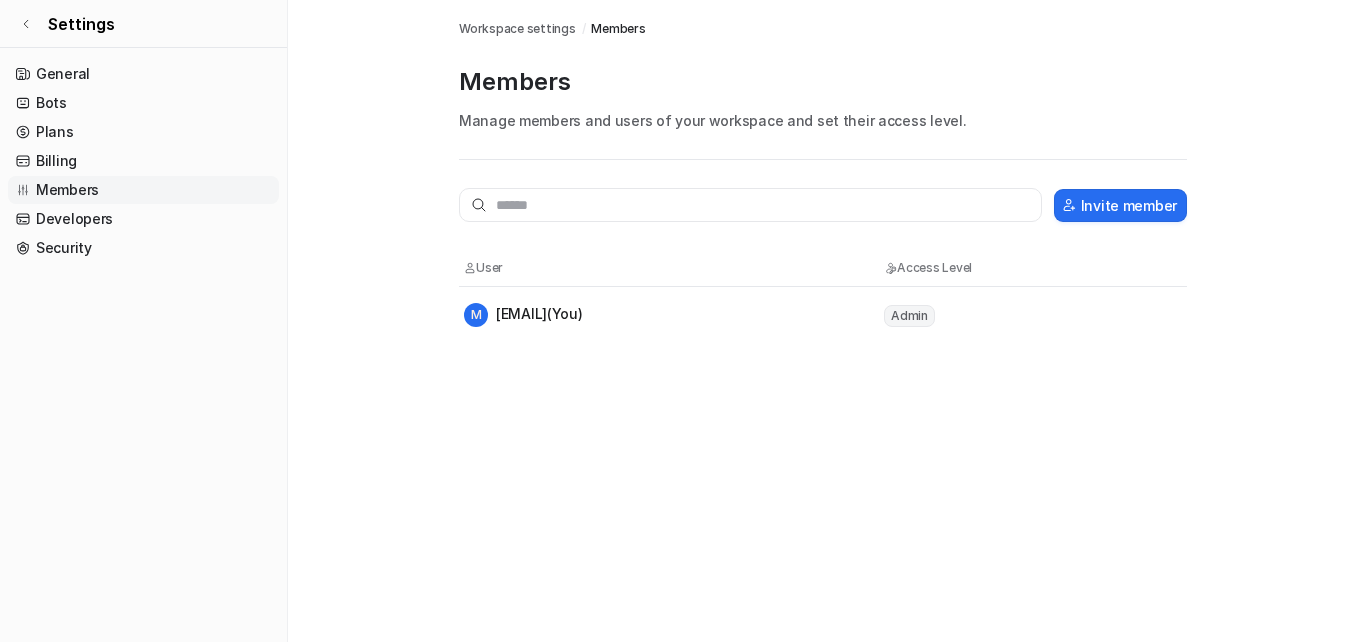 click on "Workspace settings" at bounding box center (517, 29) 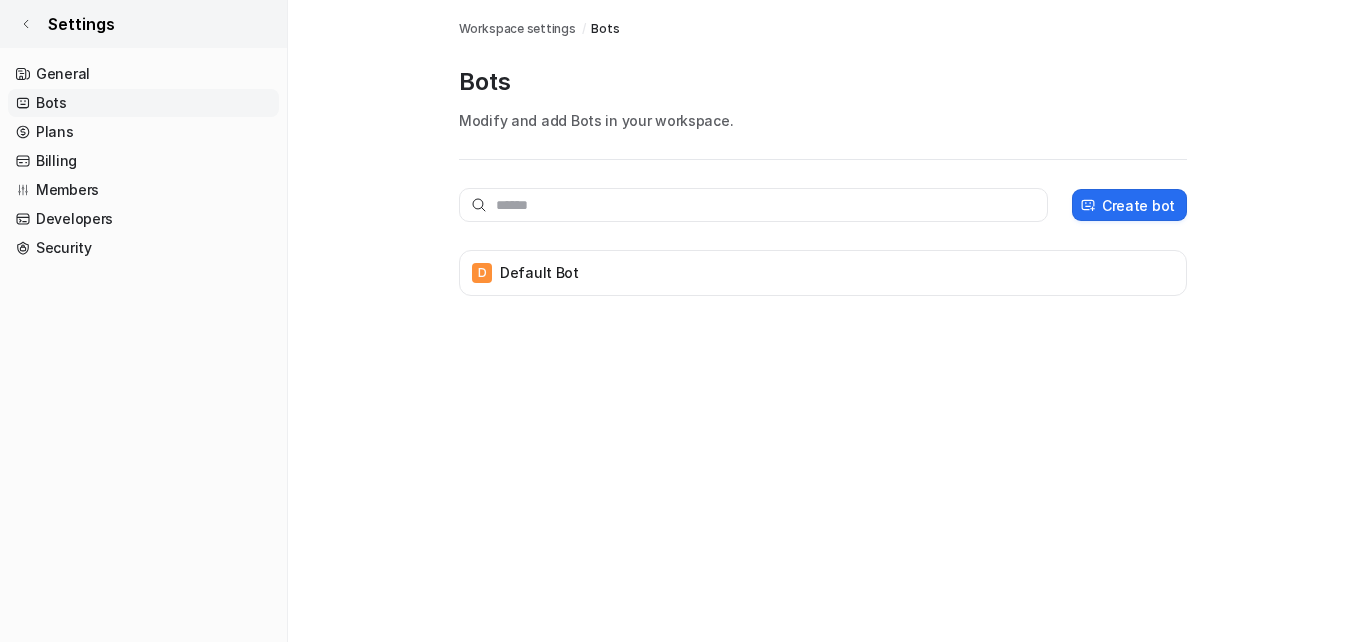click 